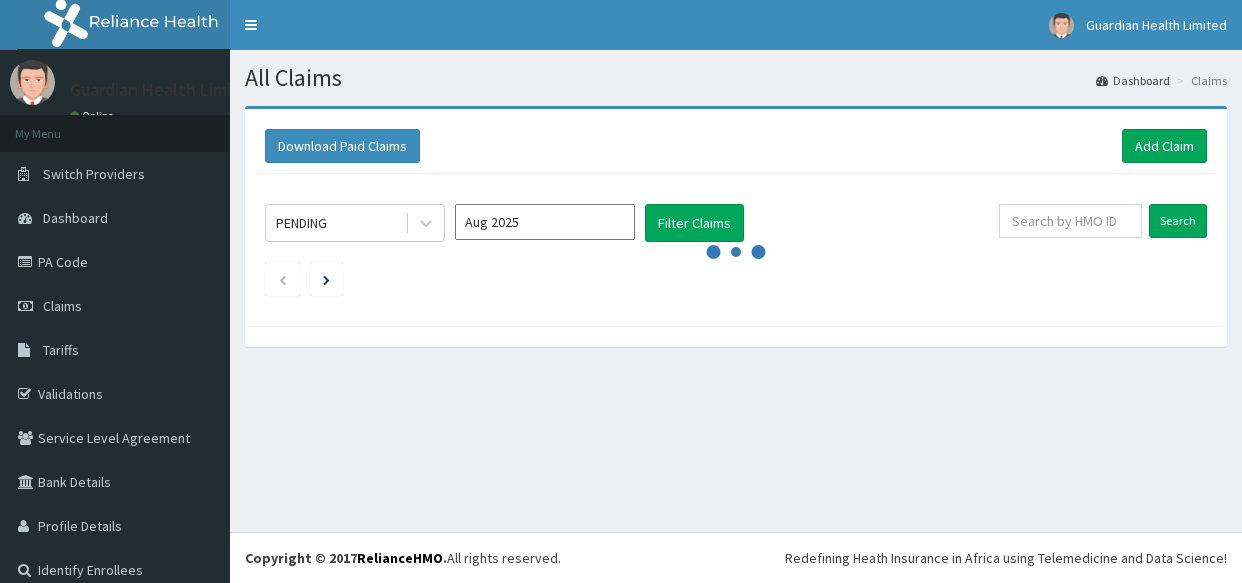 scroll, scrollTop: 0, scrollLeft: 0, axis: both 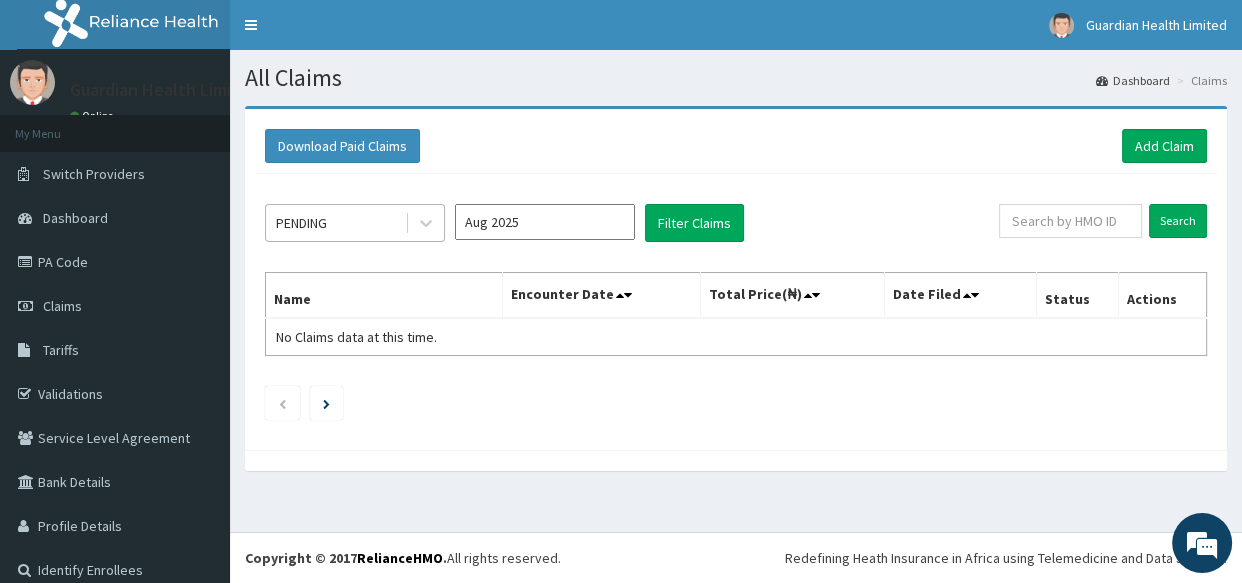 click on "PENDING" at bounding box center (335, 223) 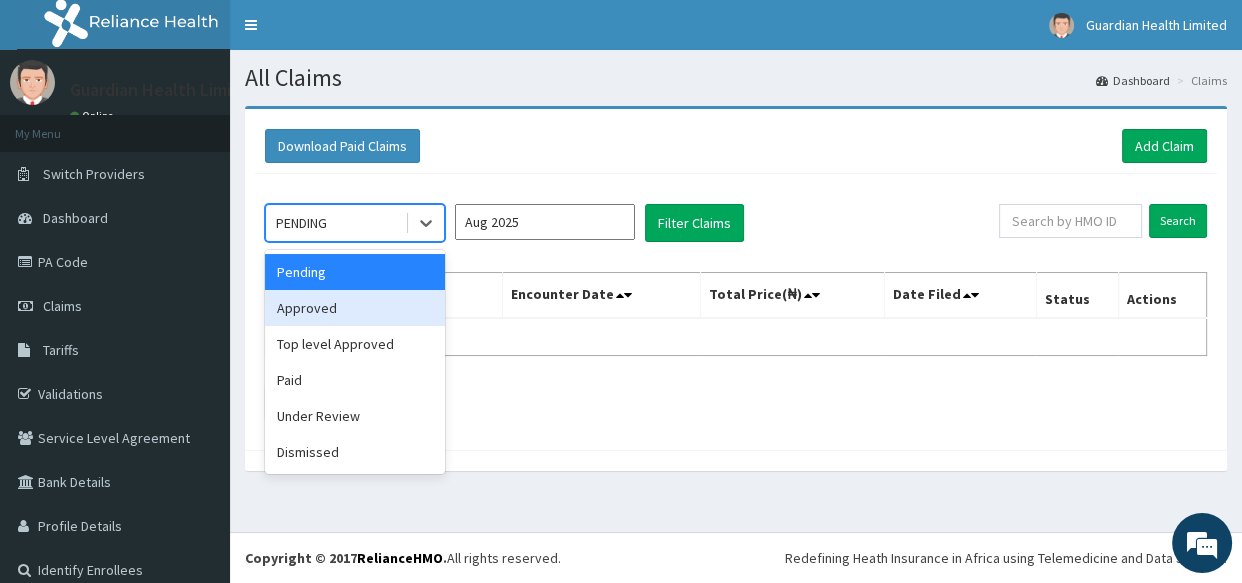 click on "Approved" at bounding box center [355, 308] 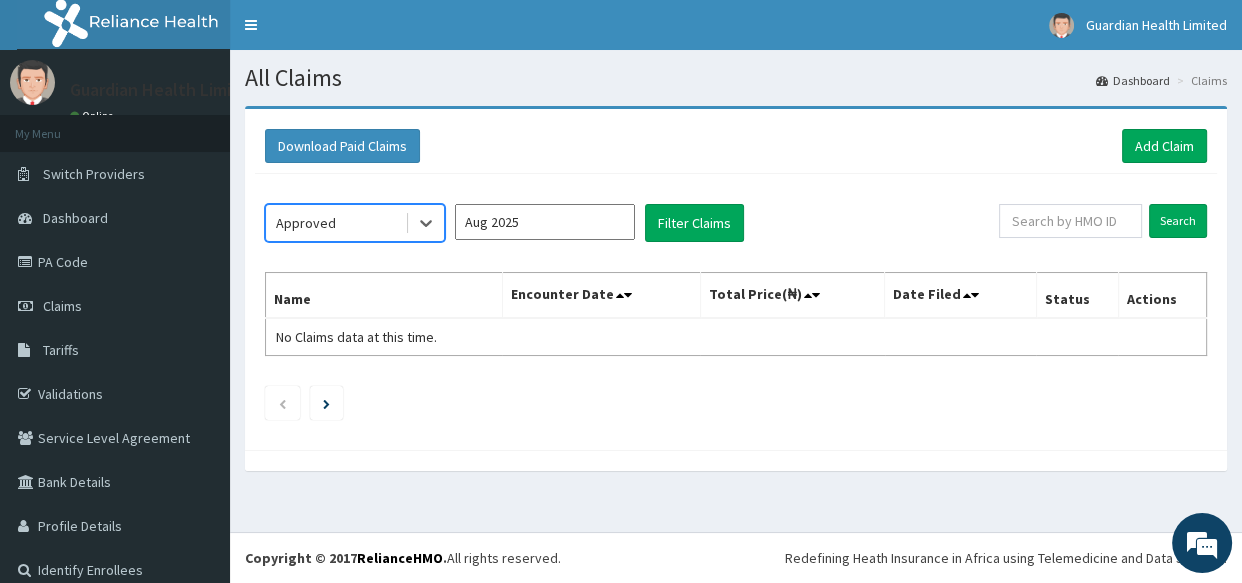 click on "Aug 2025" at bounding box center (545, 222) 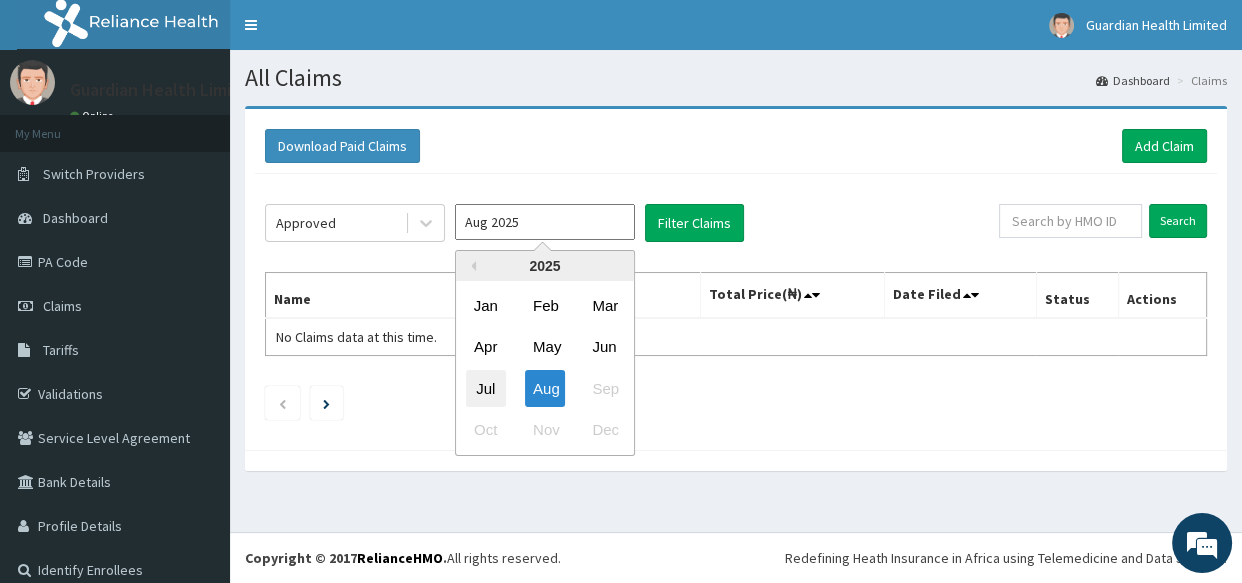 click on "Jul" at bounding box center (486, 388) 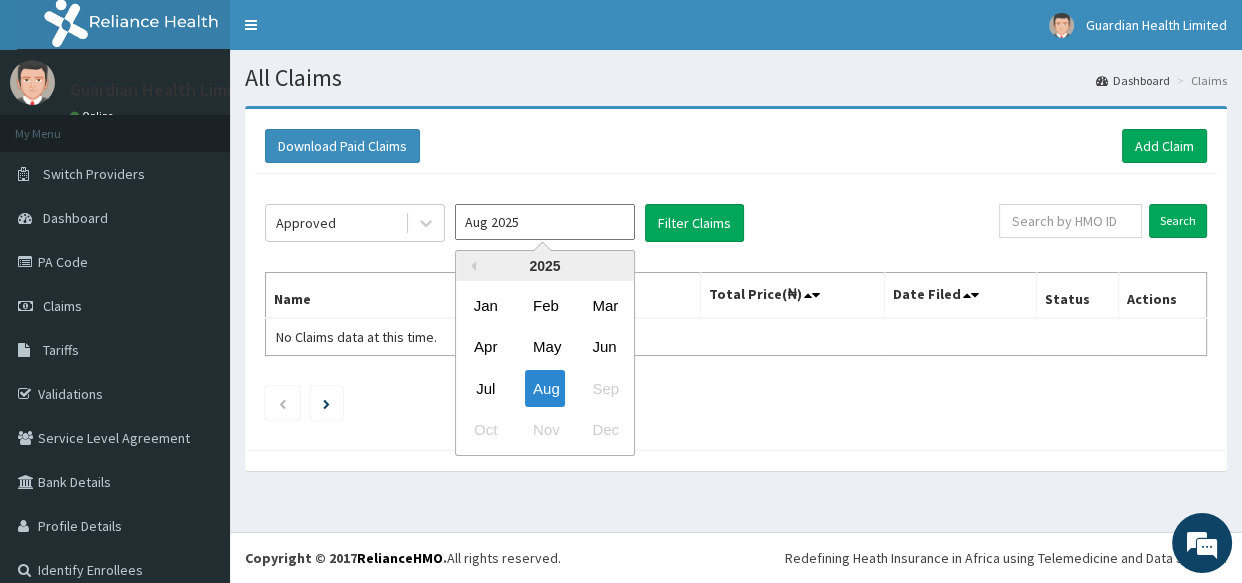 type on "Jul 2025" 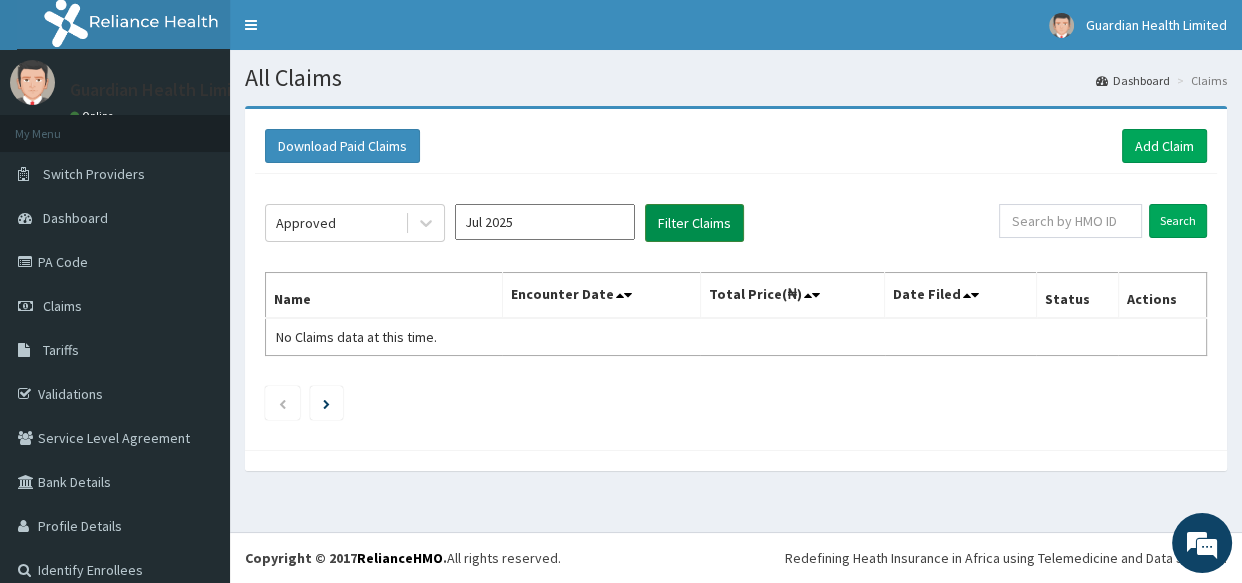 click on "Filter Claims" at bounding box center [694, 223] 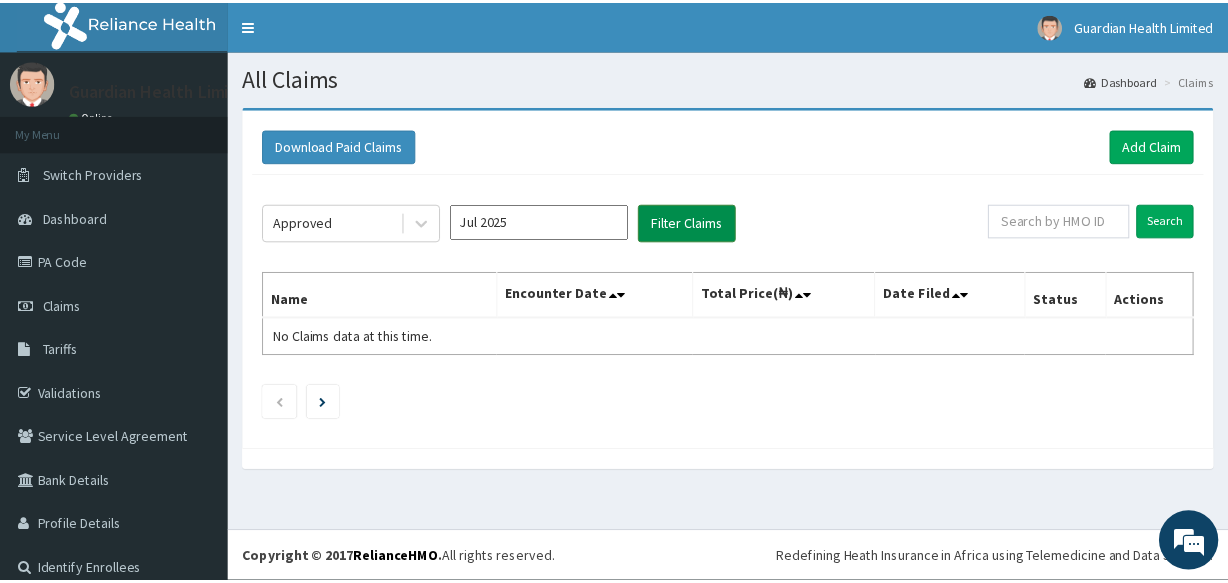 scroll, scrollTop: 0, scrollLeft: 0, axis: both 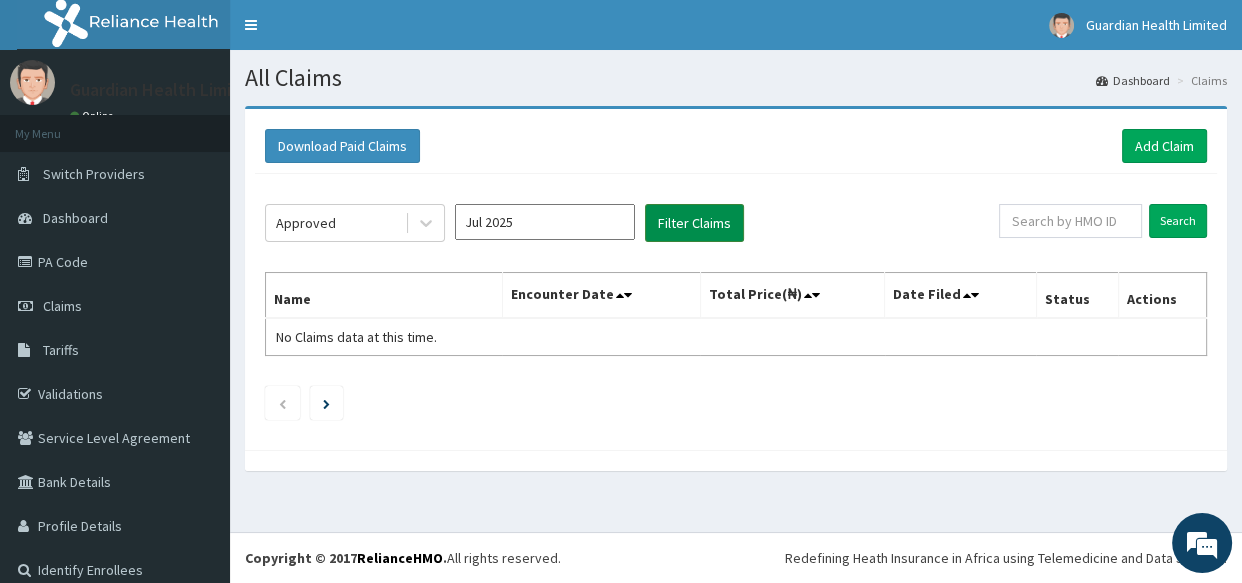 click on "Filter Claims" at bounding box center [694, 223] 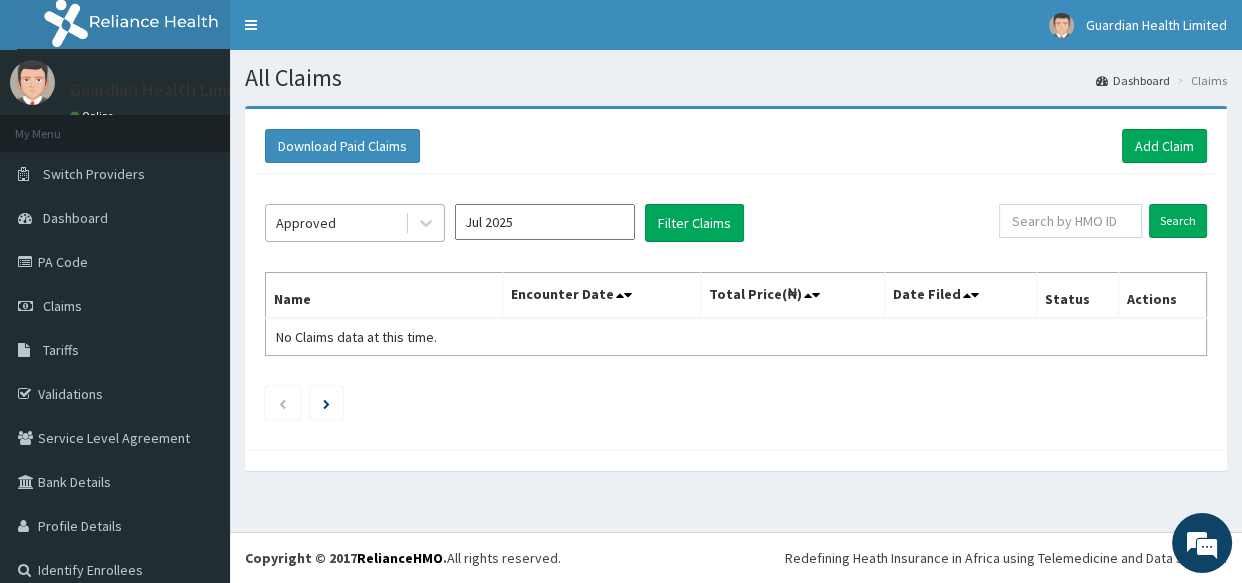 click on "Approved" at bounding box center (335, 223) 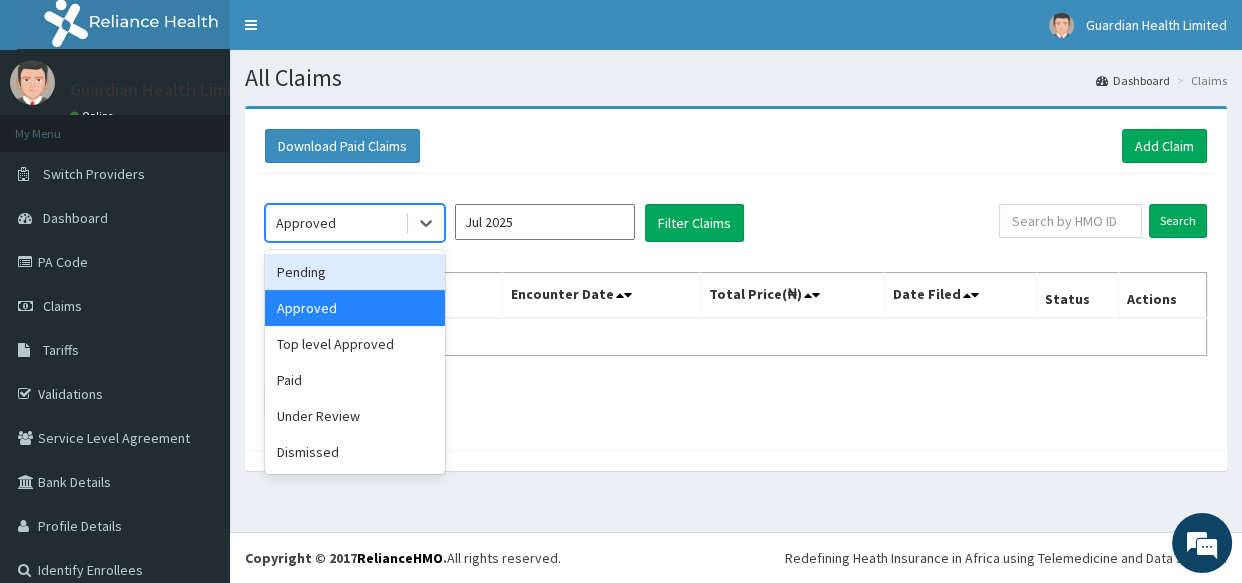 click on "Pending" at bounding box center (355, 272) 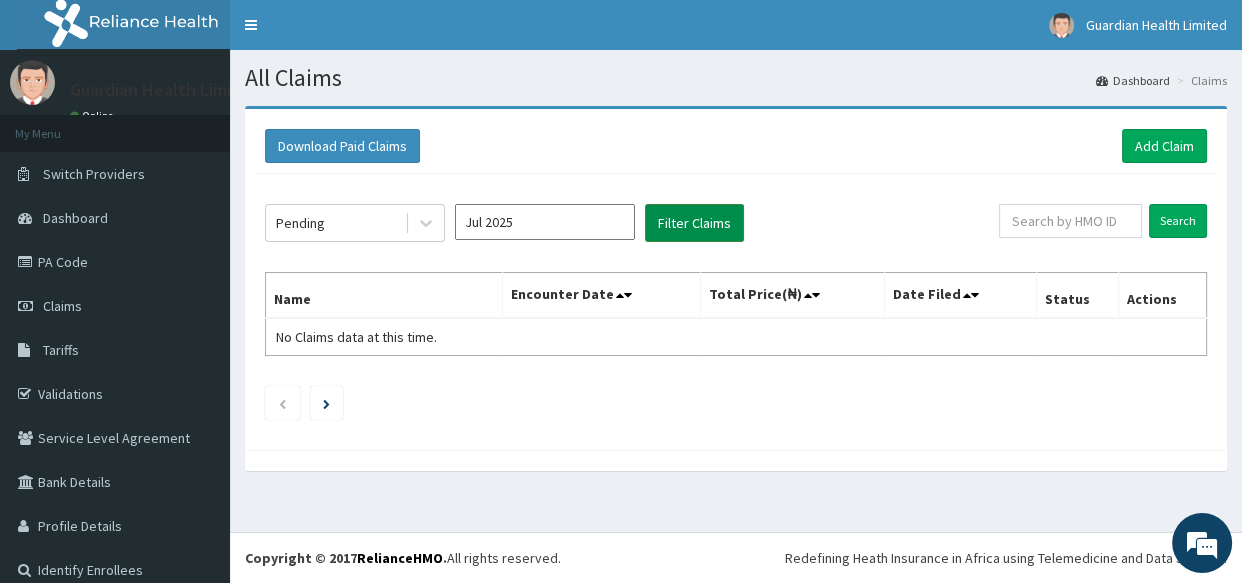 click on "Filter Claims" at bounding box center [694, 223] 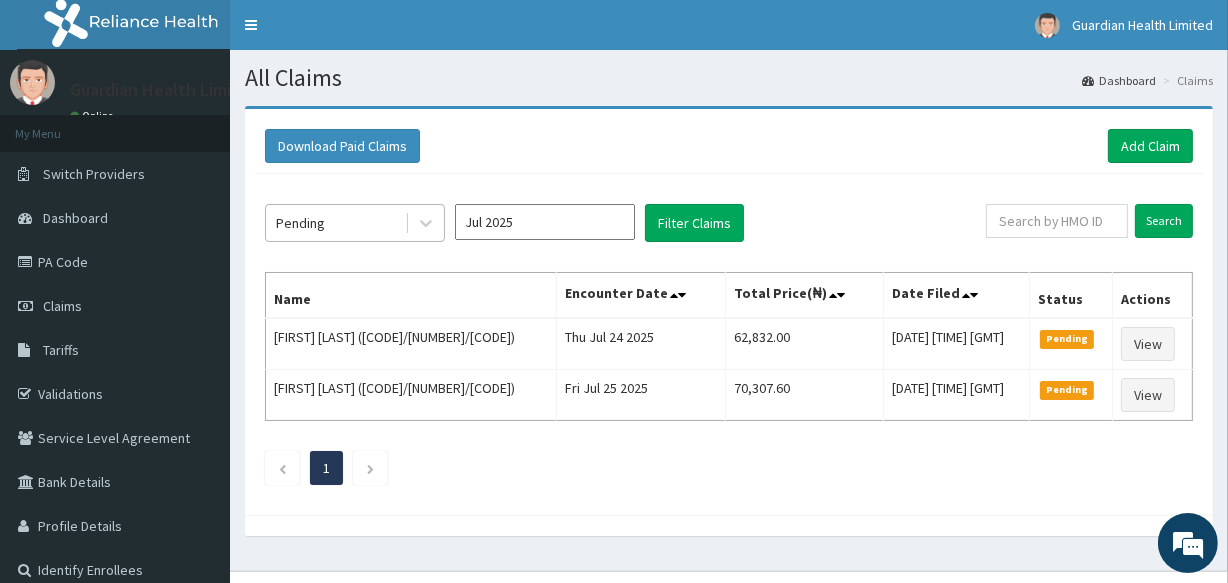 click on "Pending" at bounding box center [355, 223] 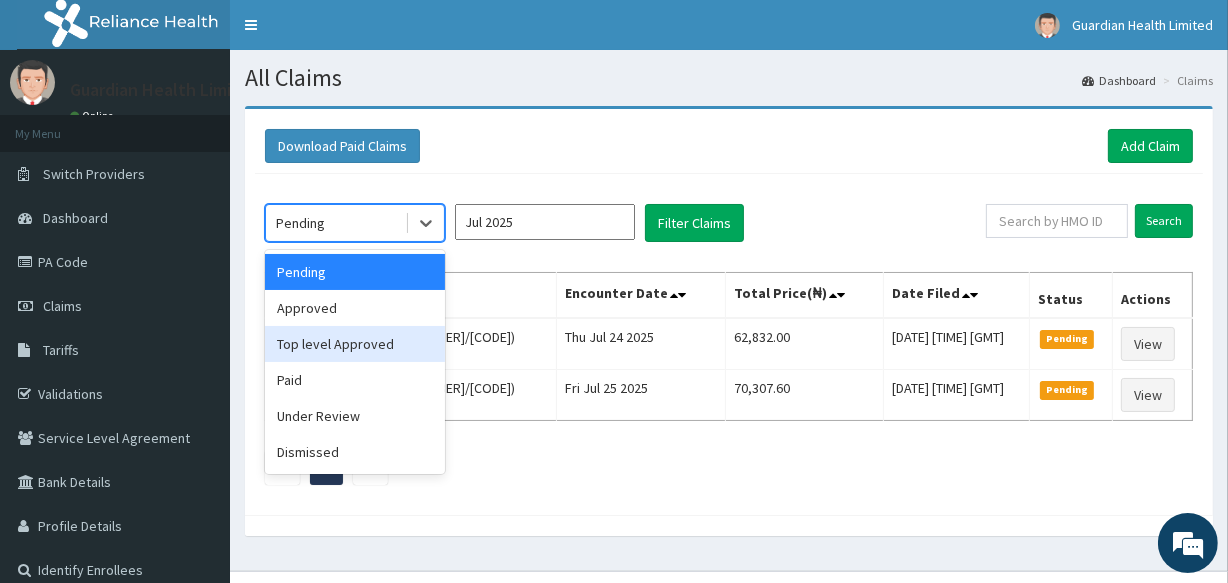 click on "Top level Approved" at bounding box center (355, 344) 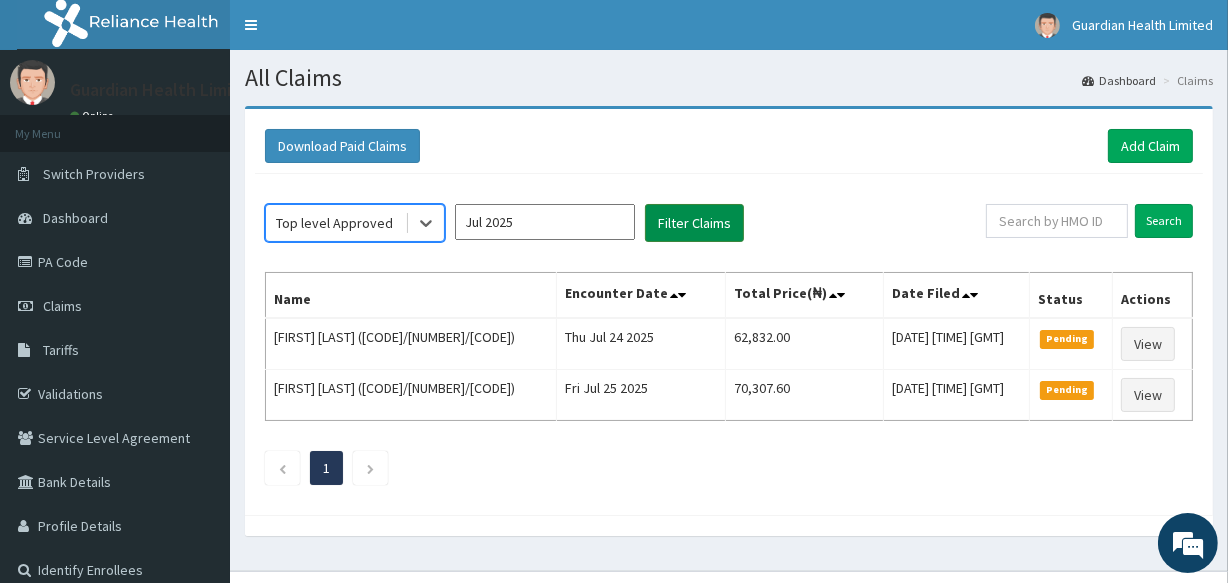 click on "Filter Claims" at bounding box center (694, 223) 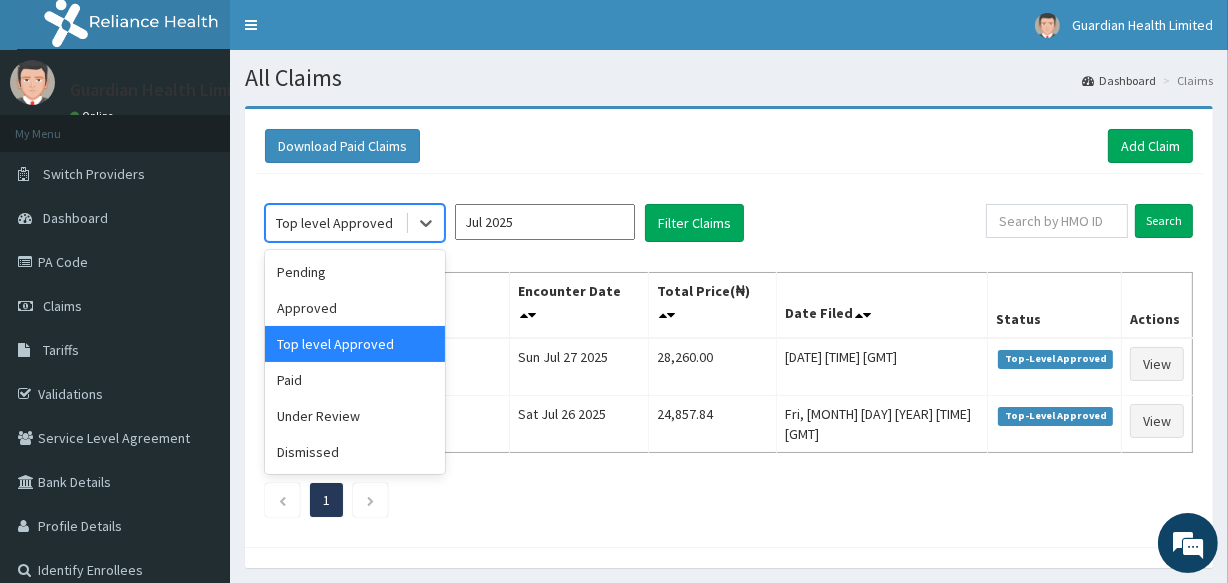 click on "Top level Approved" at bounding box center (334, 223) 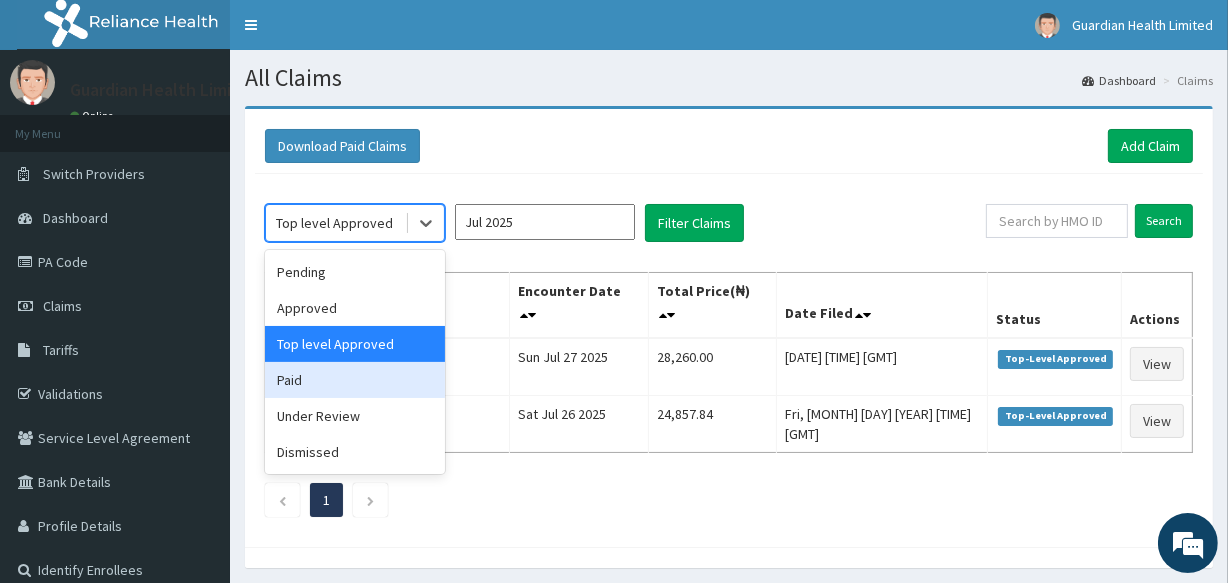 click on "Paid" at bounding box center (355, 380) 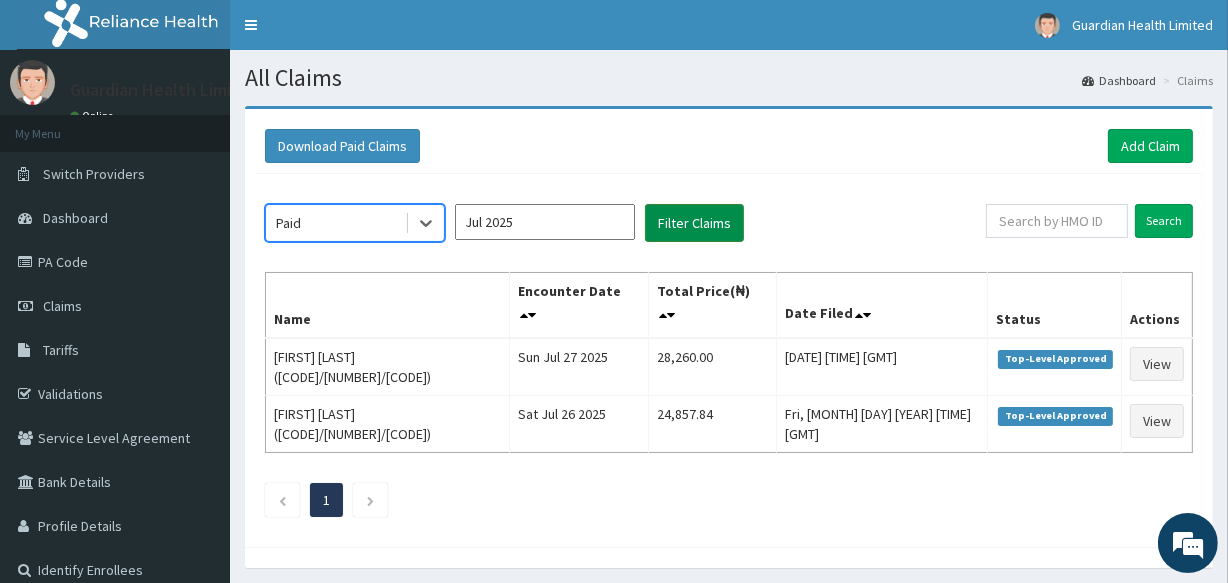 click on "Filter Claims" at bounding box center [694, 223] 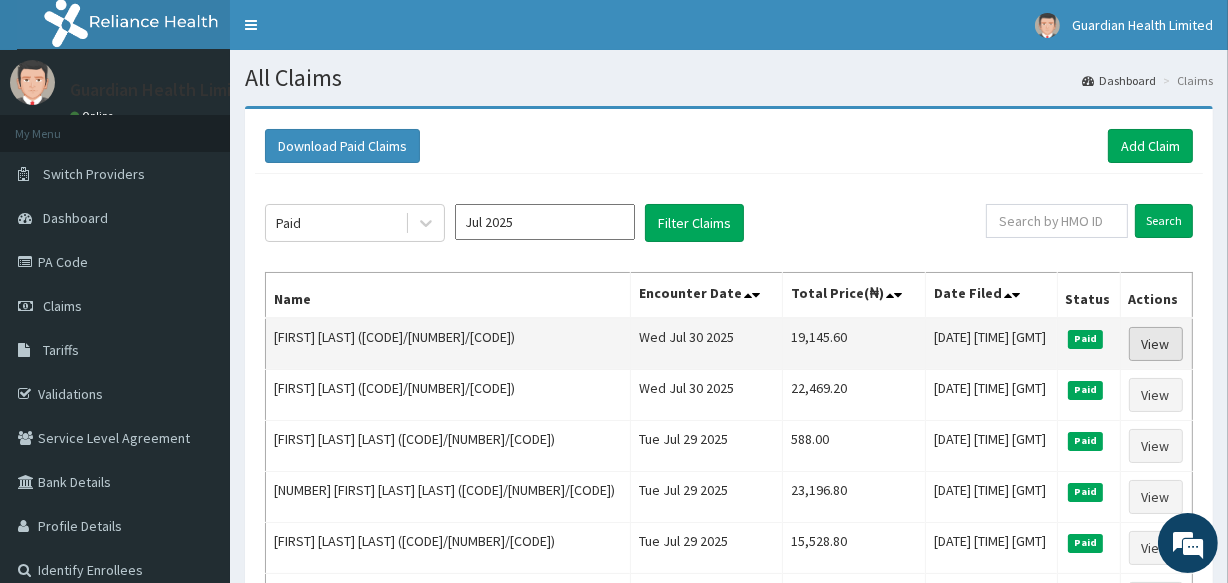 click on "View" at bounding box center [1156, 344] 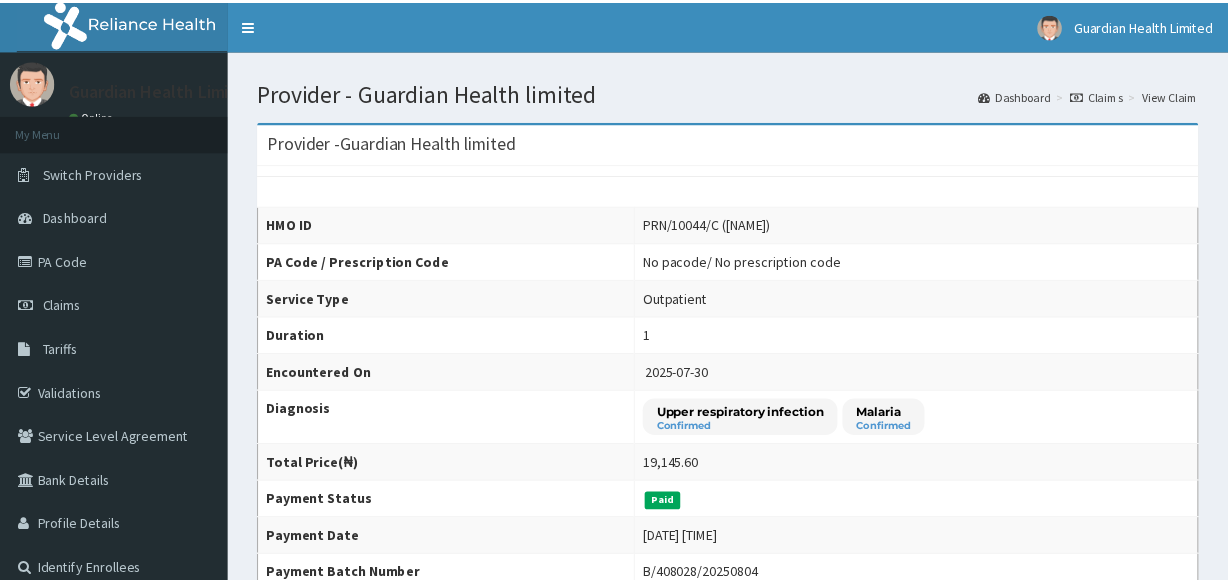 scroll, scrollTop: 52, scrollLeft: 0, axis: vertical 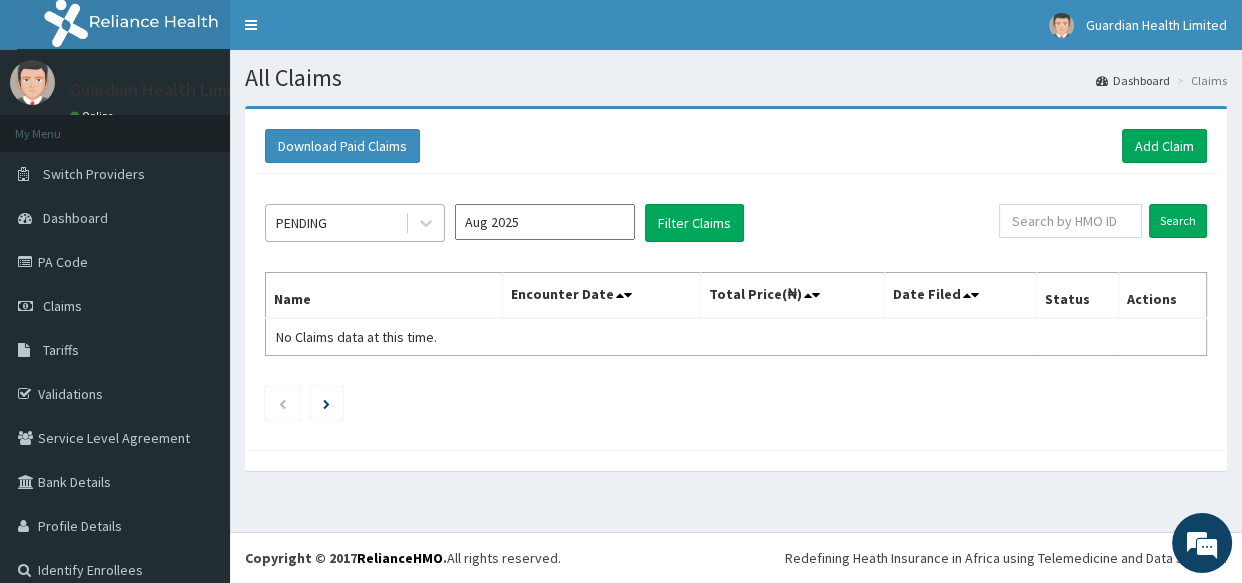 click on "PENDING" at bounding box center [335, 223] 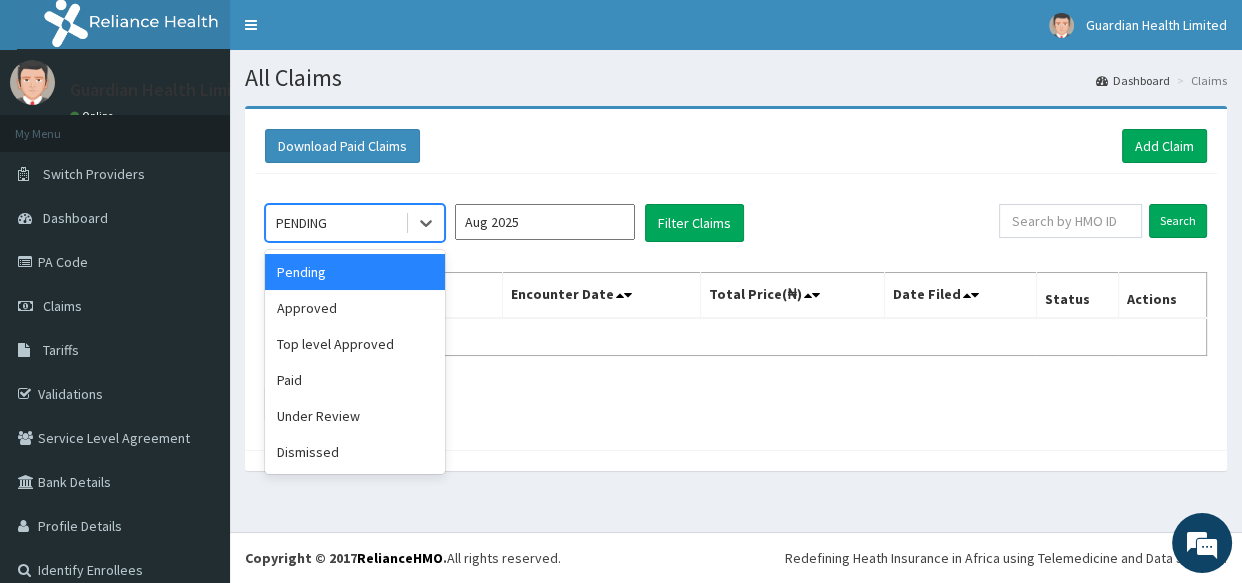 click on "Aug 2025" at bounding box center (545, 222) 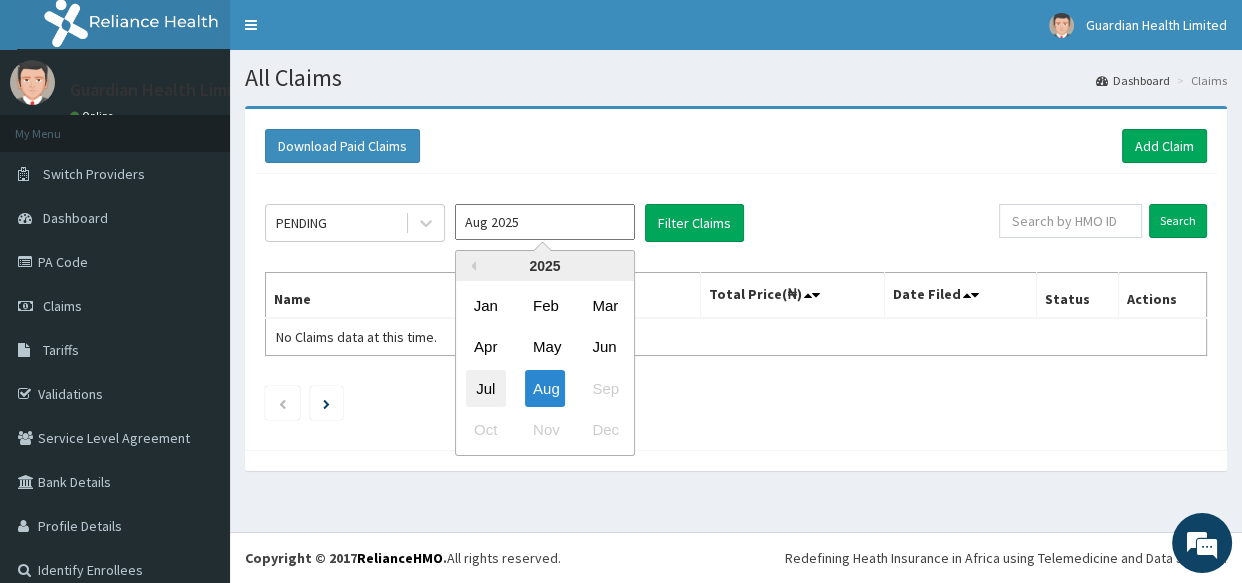 click on "Jul" at bounding box center (486, 388) 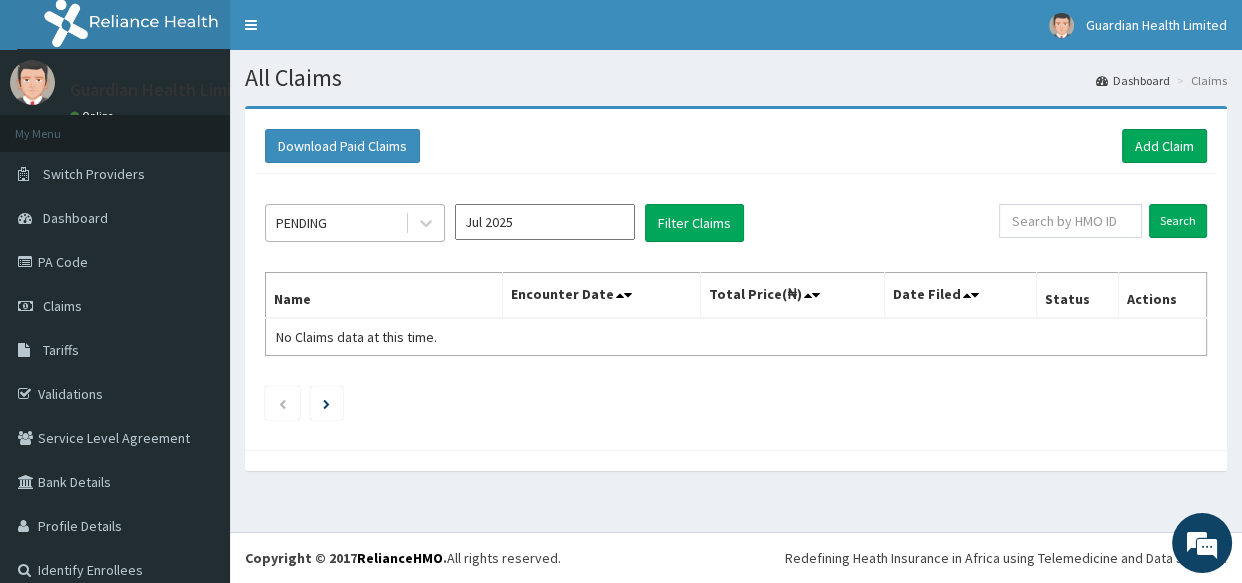 click on "PENDING" at bounding box center (301, 223) 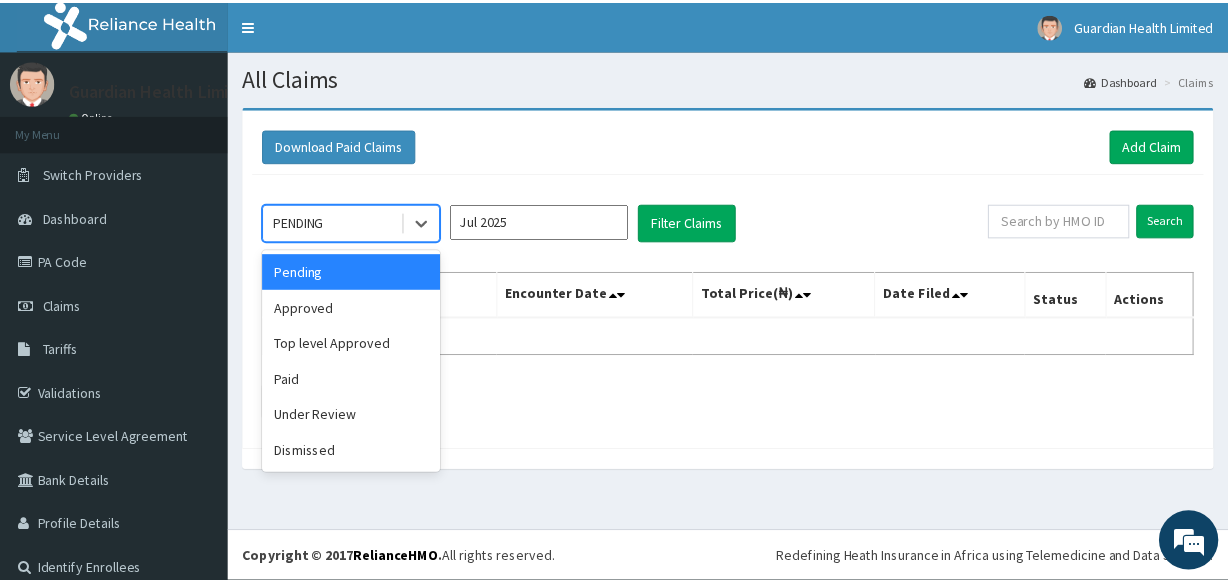 scroll, scrollTop: 0, scrollLeft: 0, axis: both 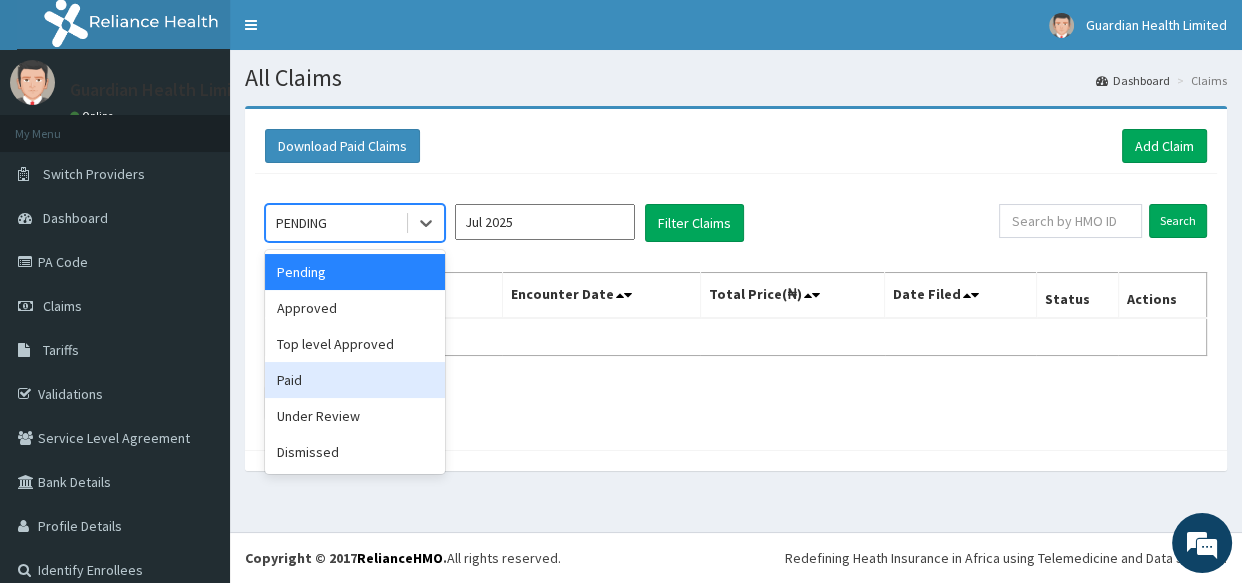 drag, startPoint x: 347, startPoint y: 301, endPoint x: 349, endPoint y: 389, distance: 88.02273 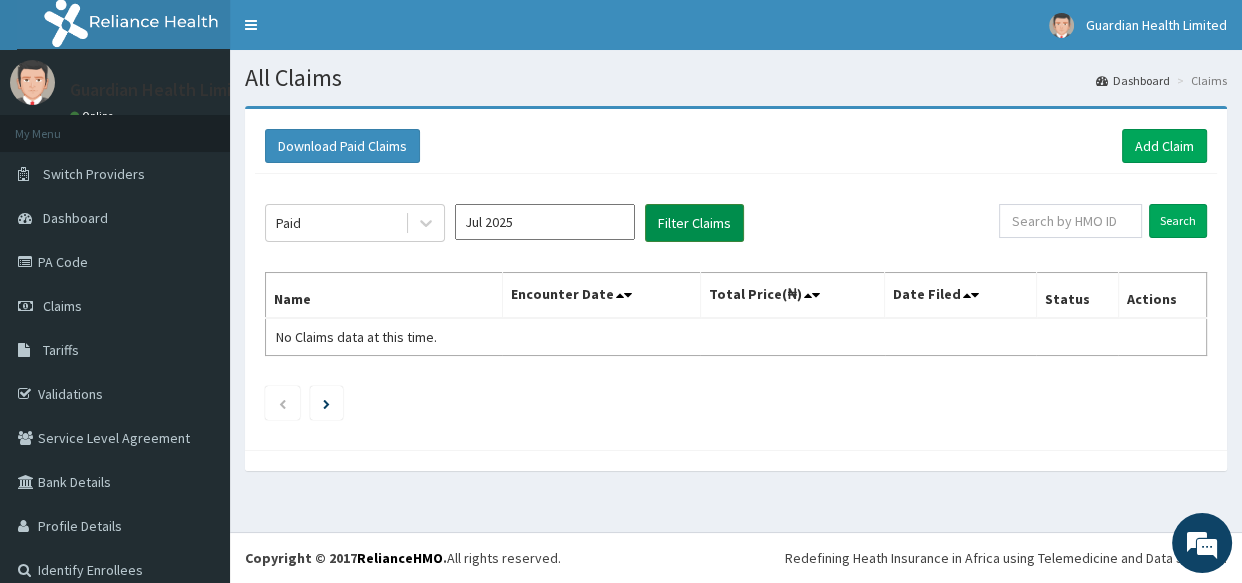 click on "Filter Claims" at bounding box center [694, 223] 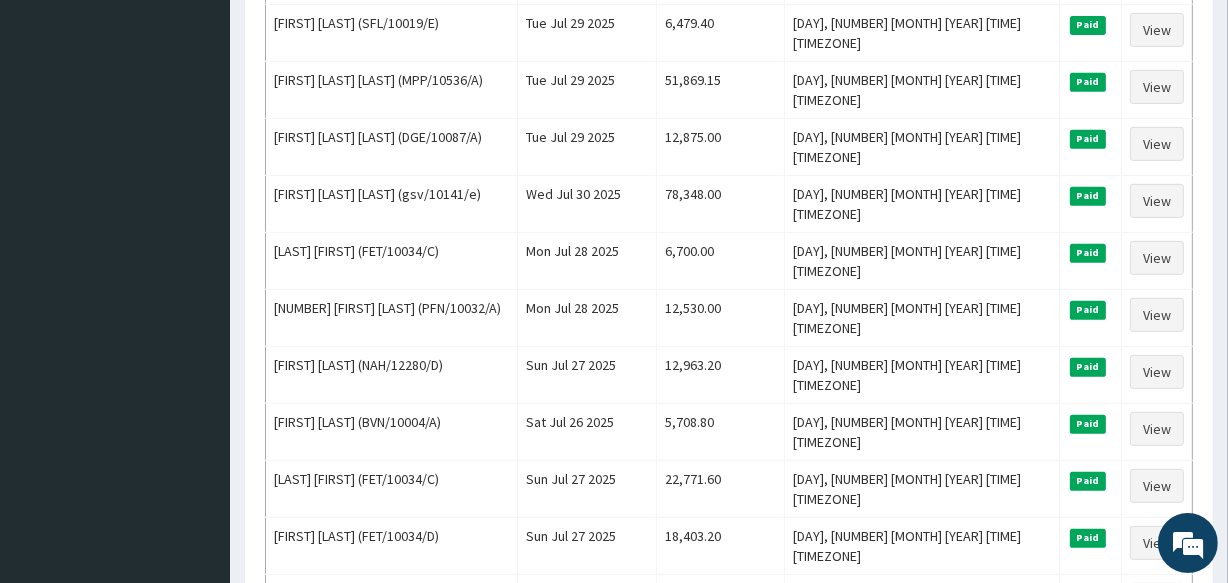 scroll, scrollTop: 790, scrollLeft: 0, axis: vertical 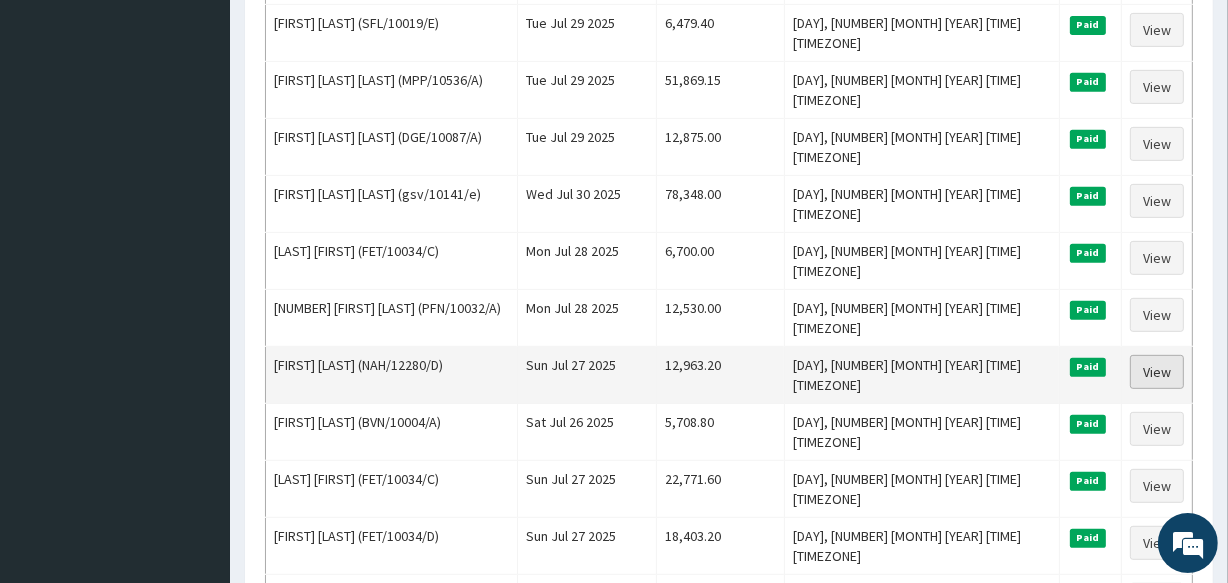 click on "View" at bounding box center (1157, 372) 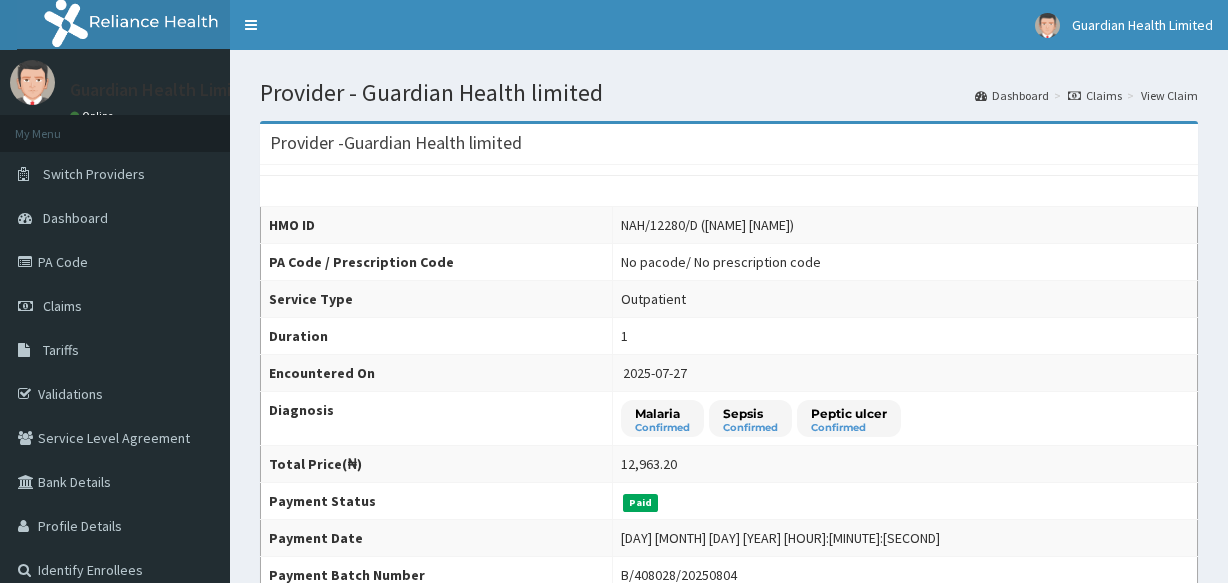 scroll, scrollTop: 0, scrollLeft: 0, axis: both 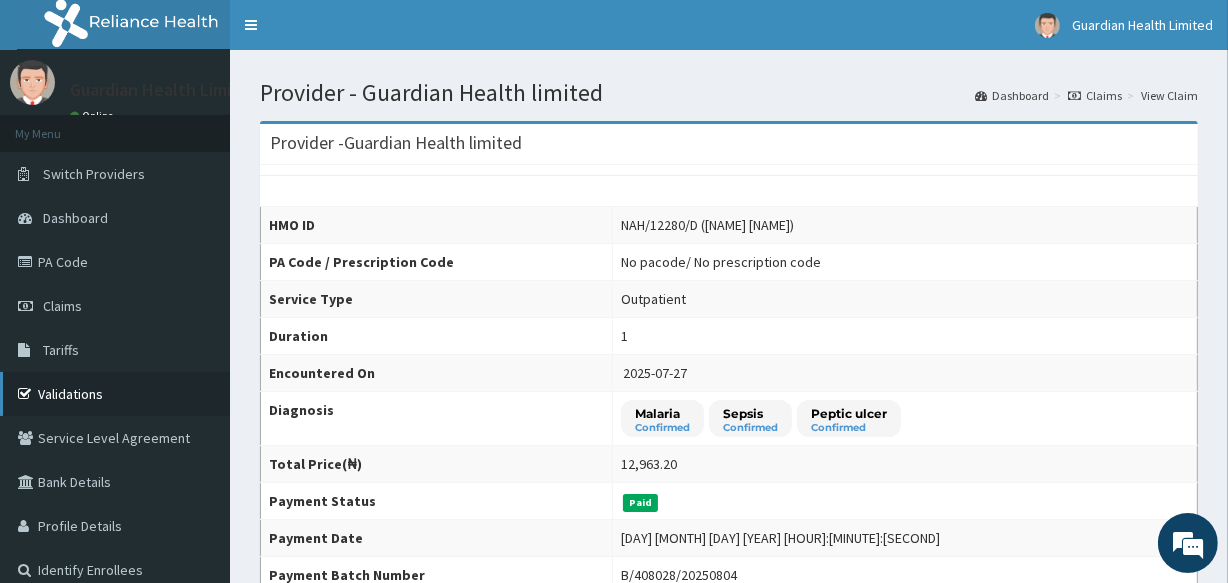 click on "Validations" at bounding box center (115, 394) 